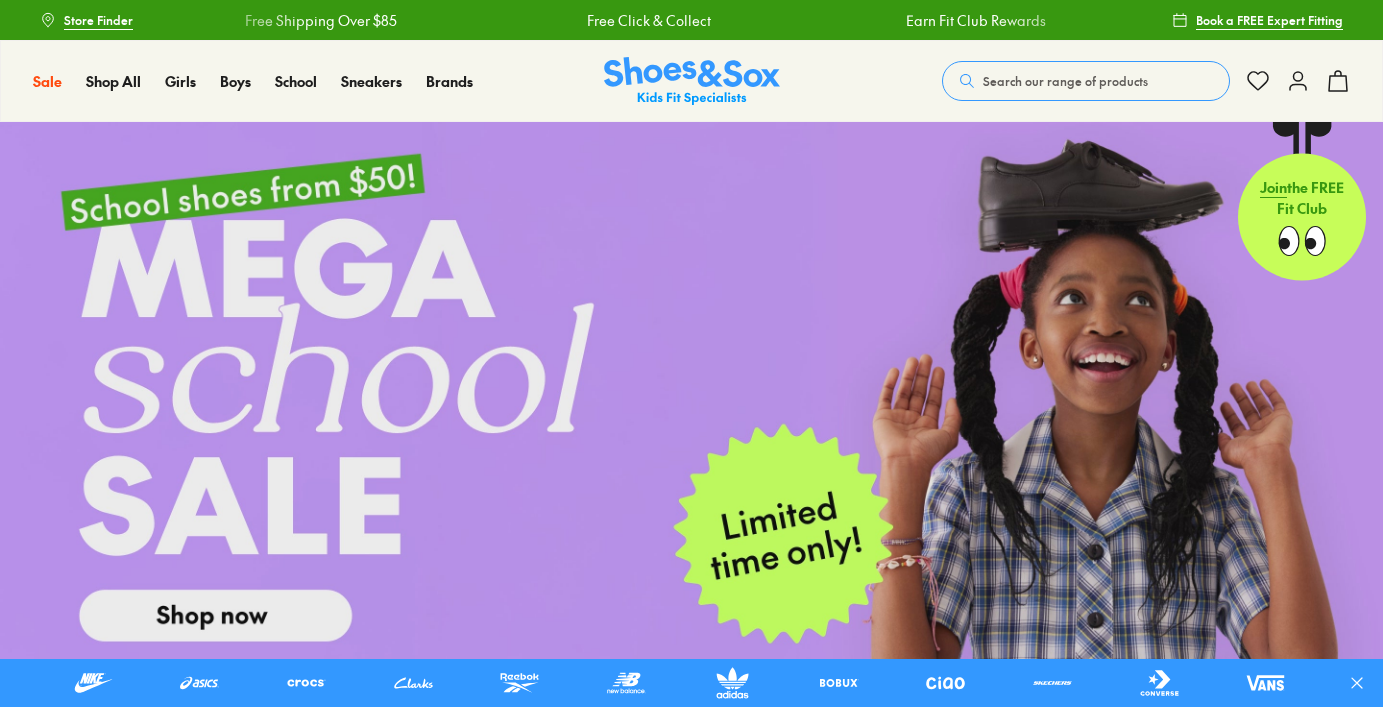 scroll, scrollTop: 0, scrollLeft: 0, axis: both 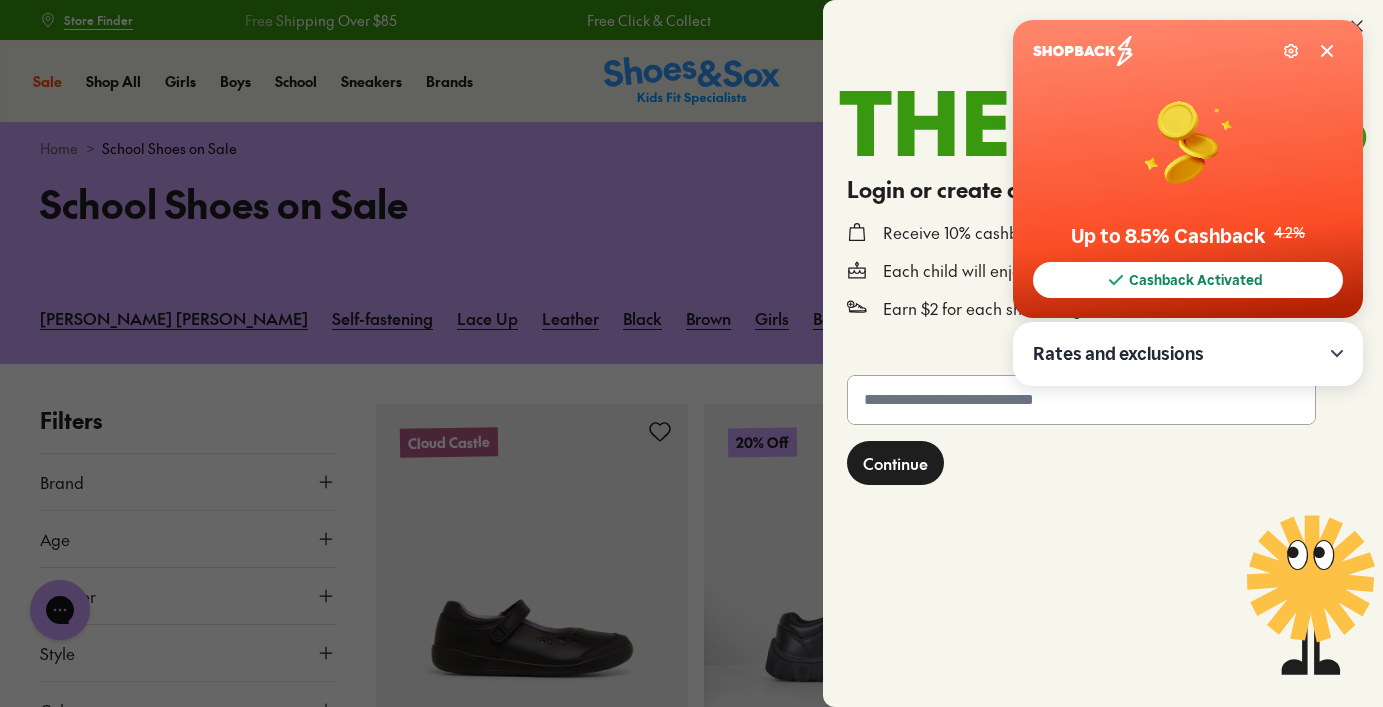 click 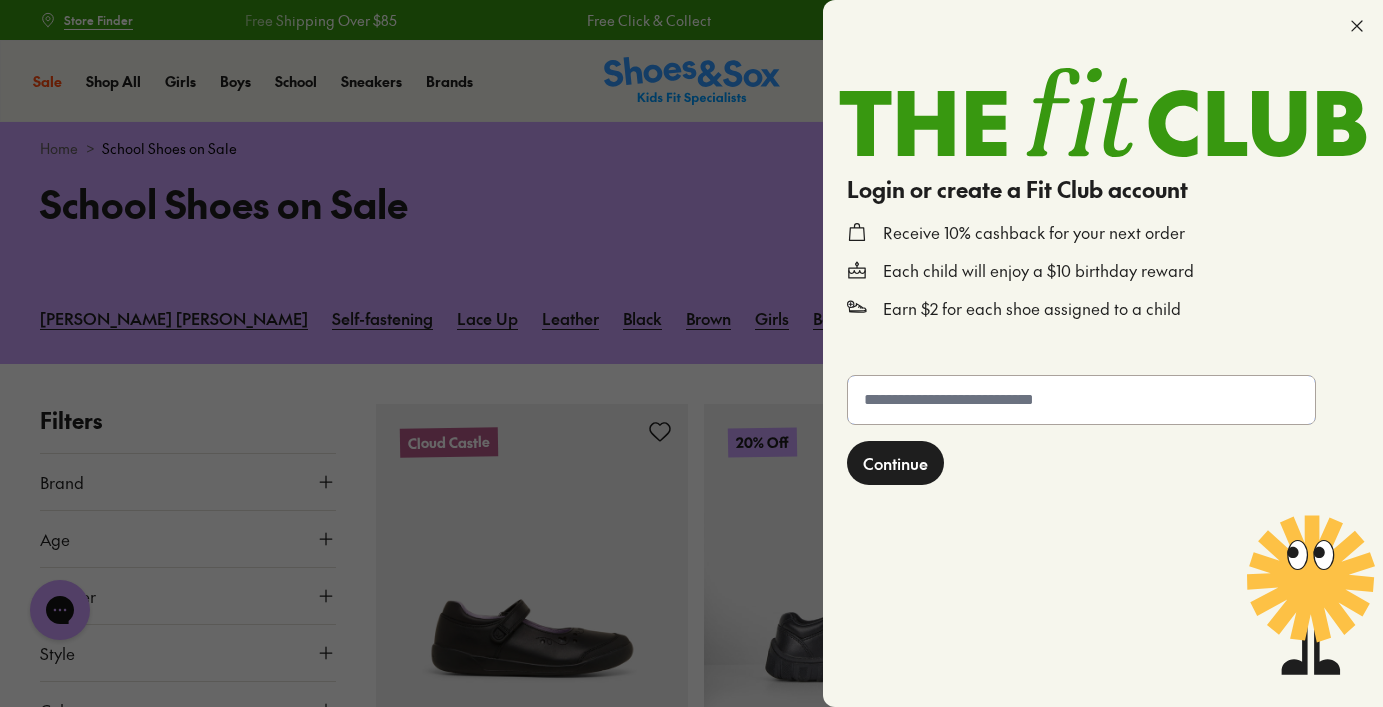 click 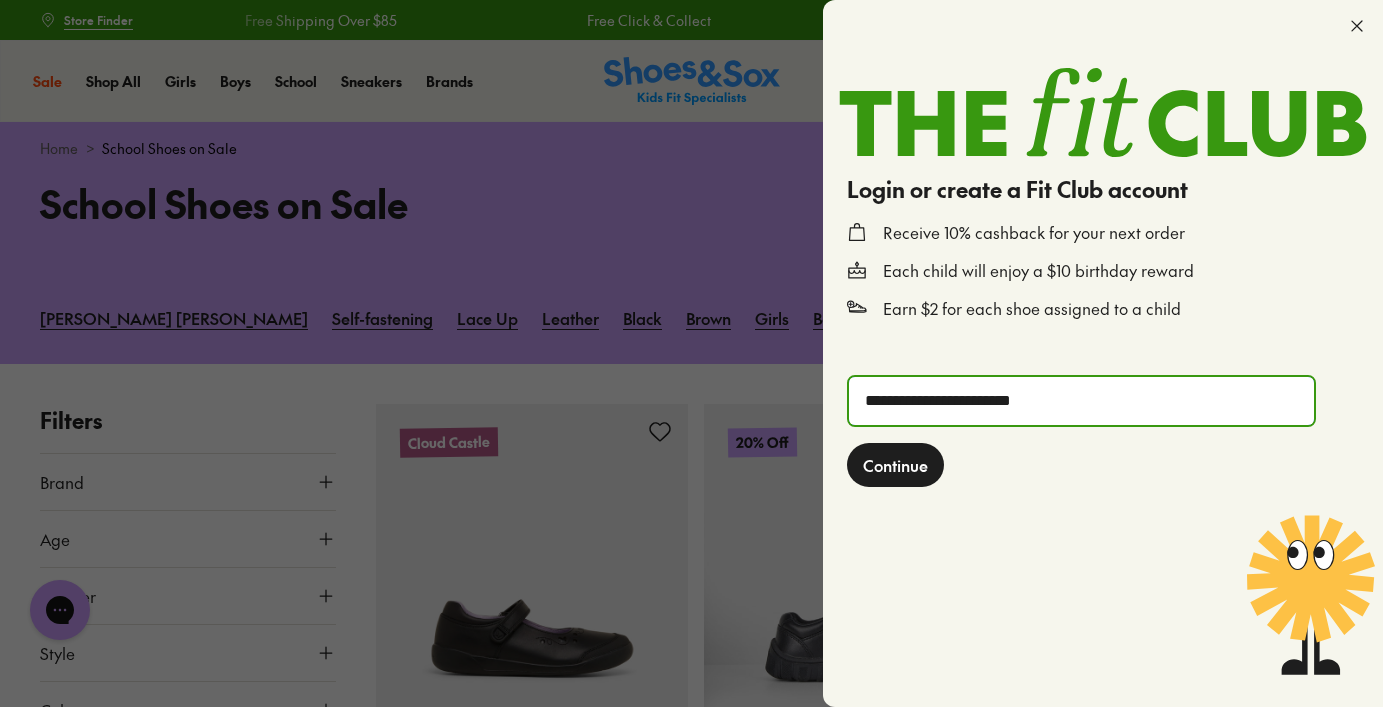 type on "**********" 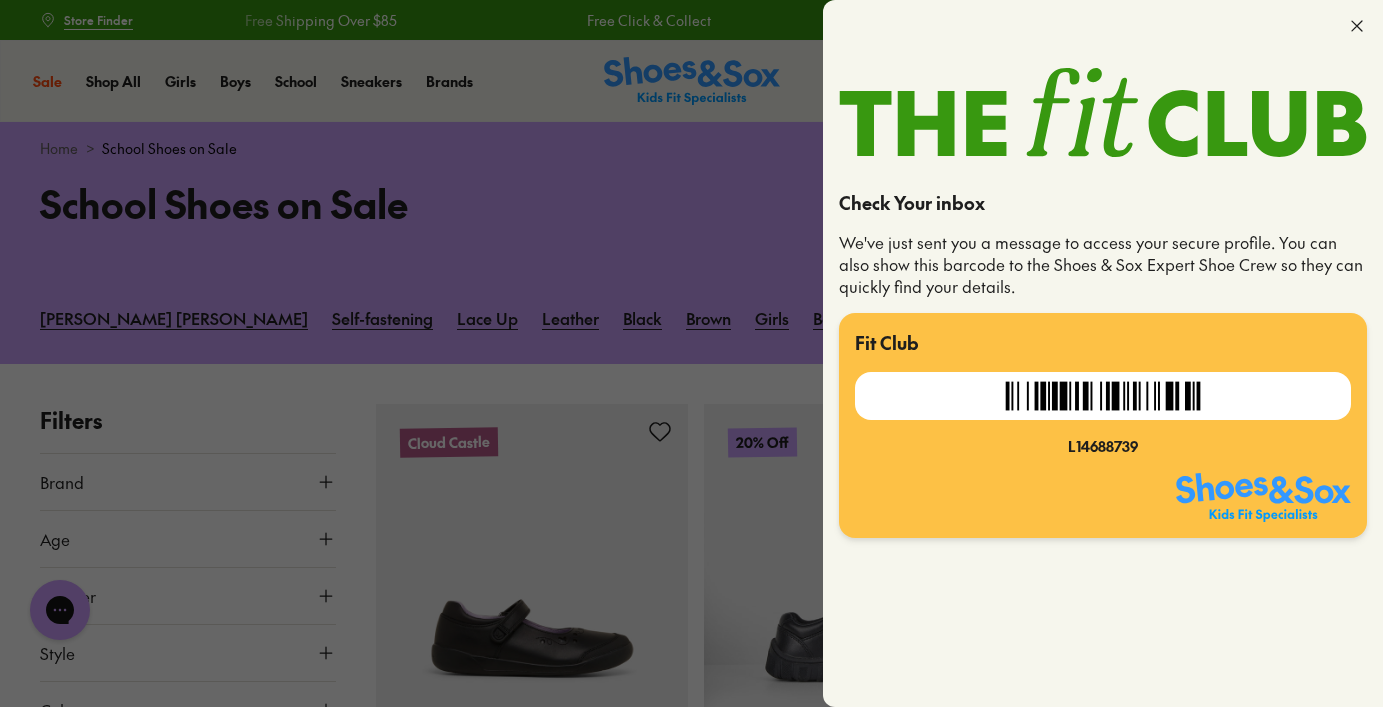 click 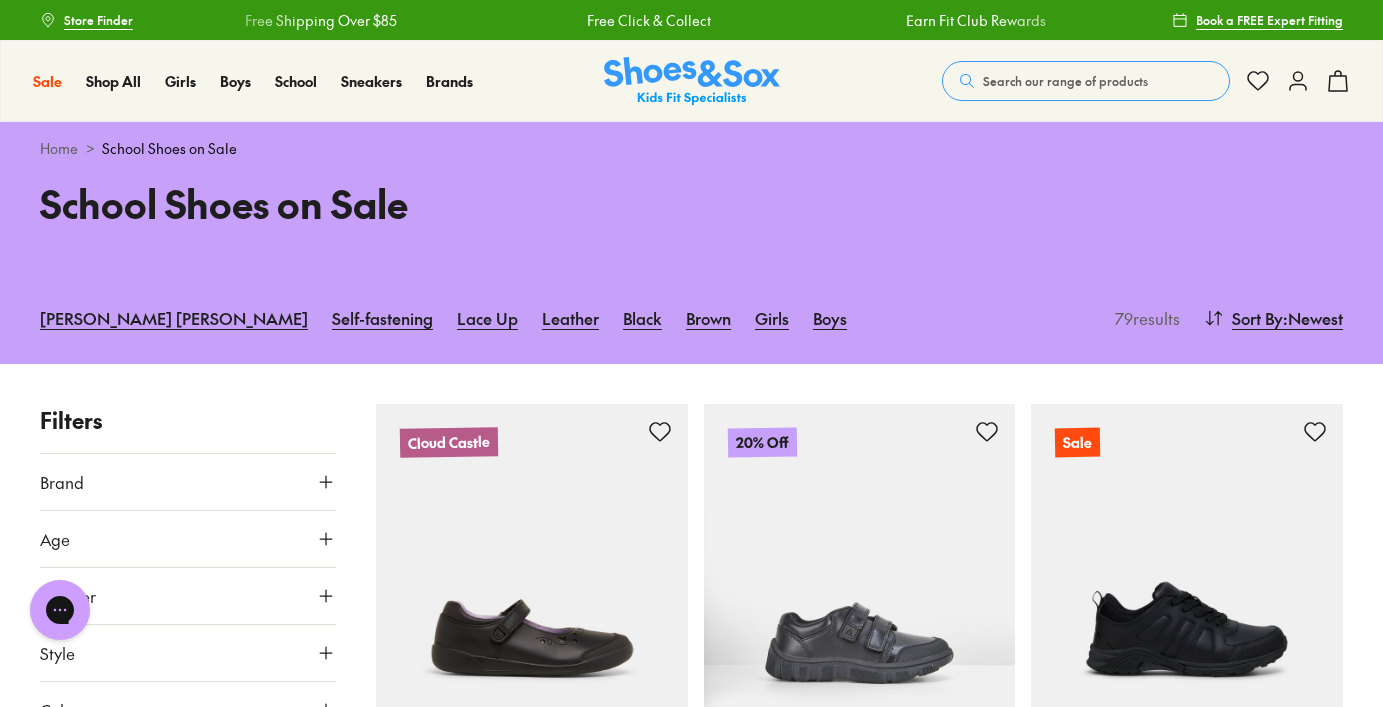 click 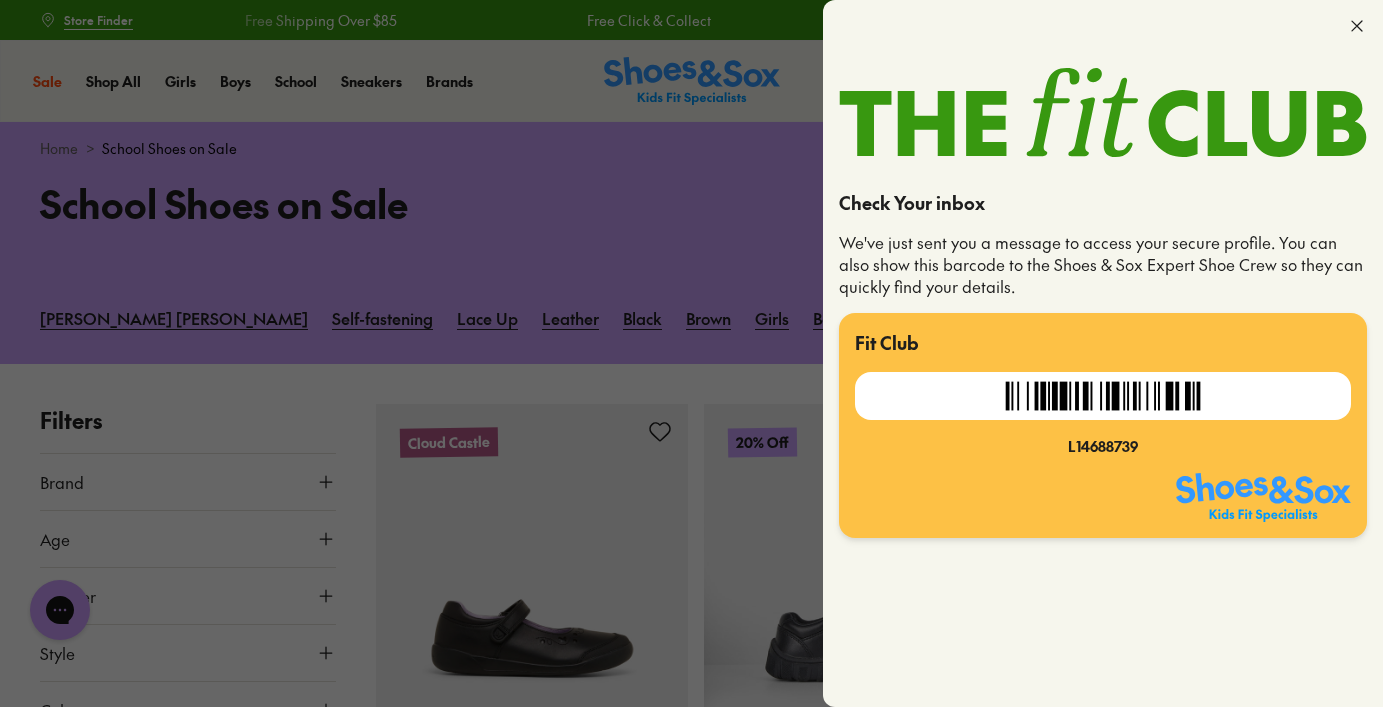 click 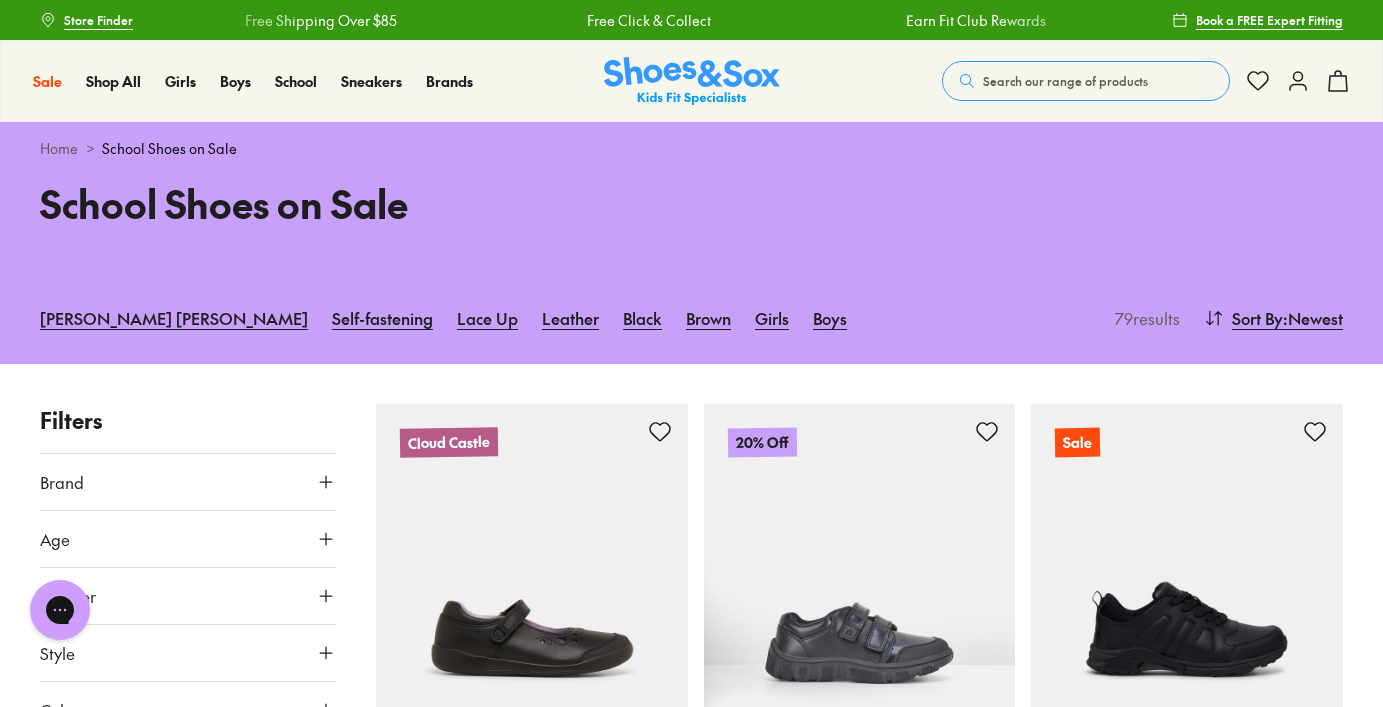 click 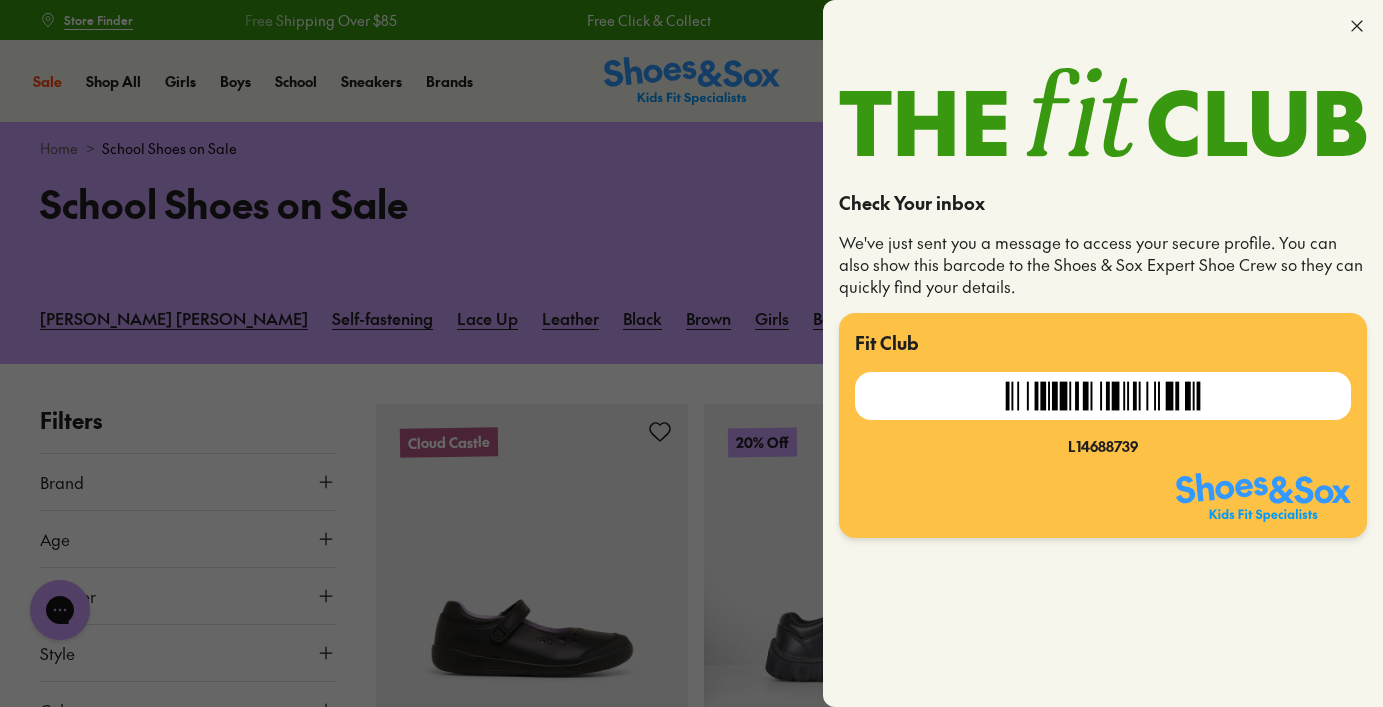 click 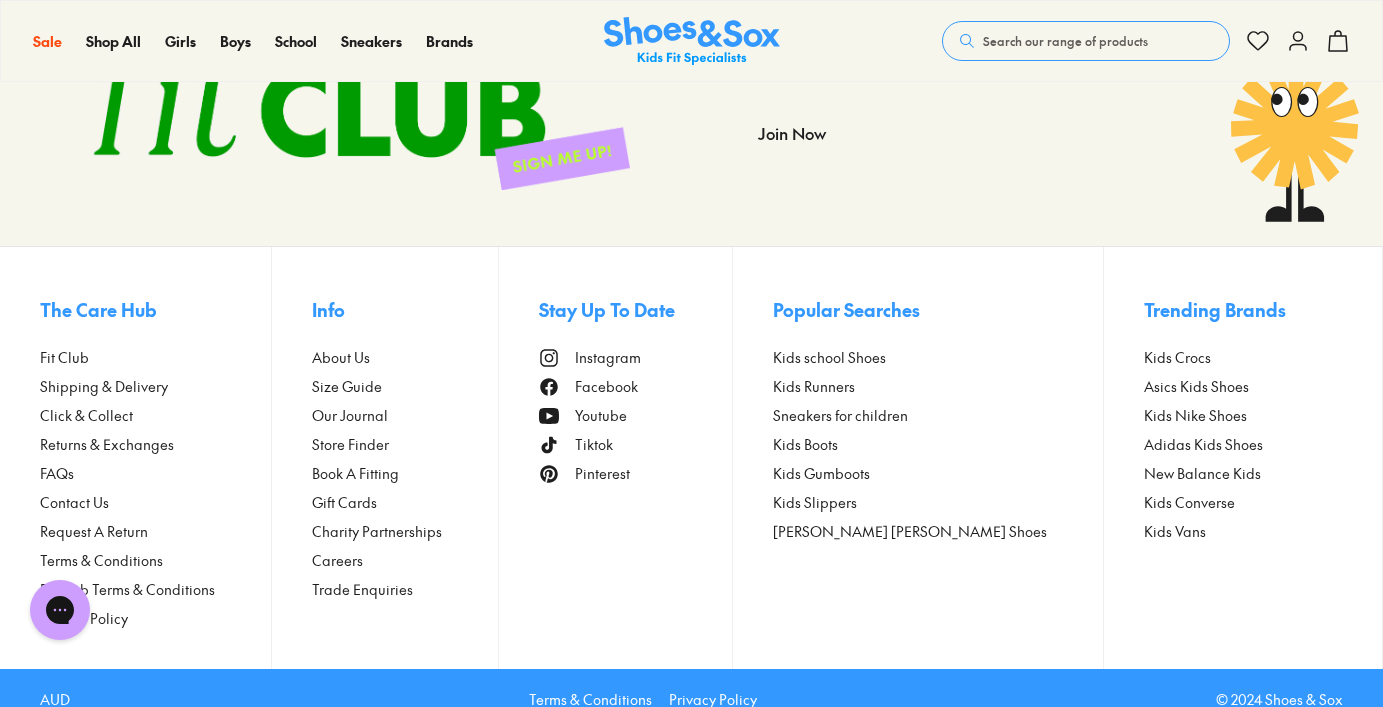 type on "***" 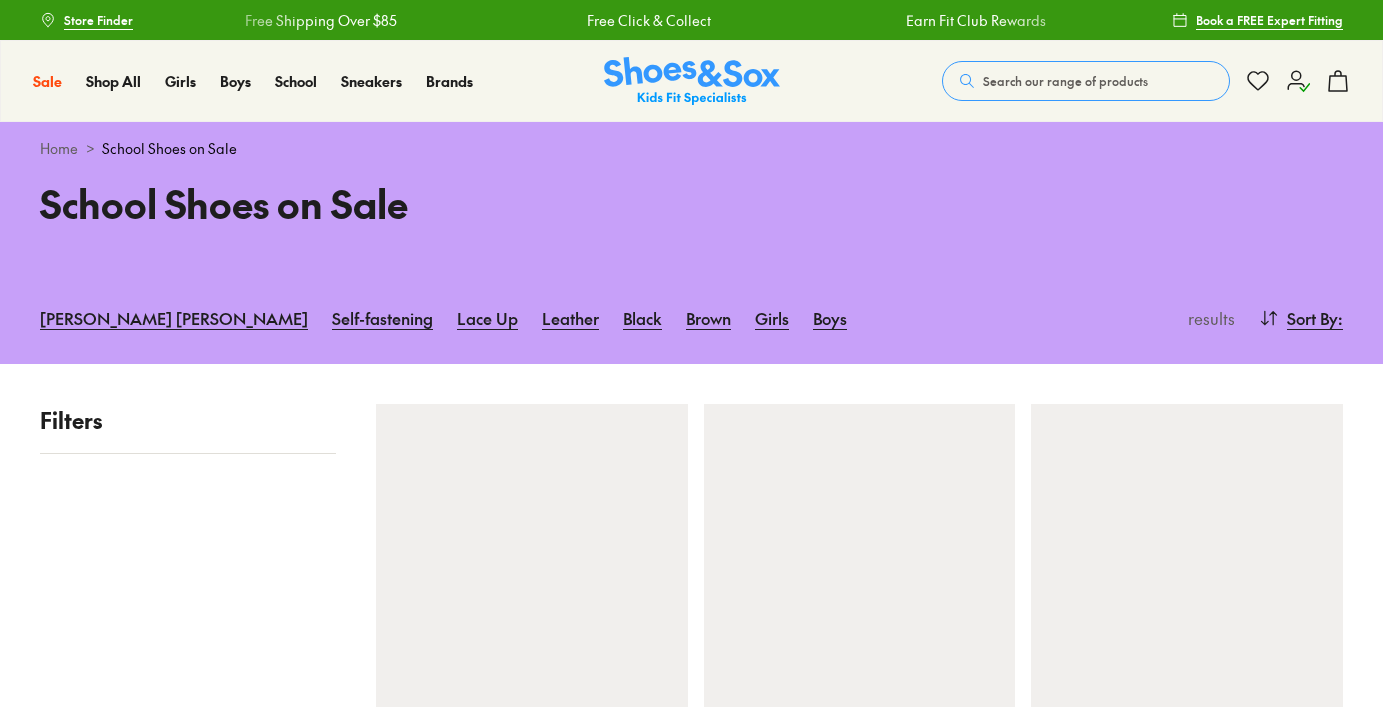 scroll, scrollTop: 0, scrollLeft: 0, axis: both 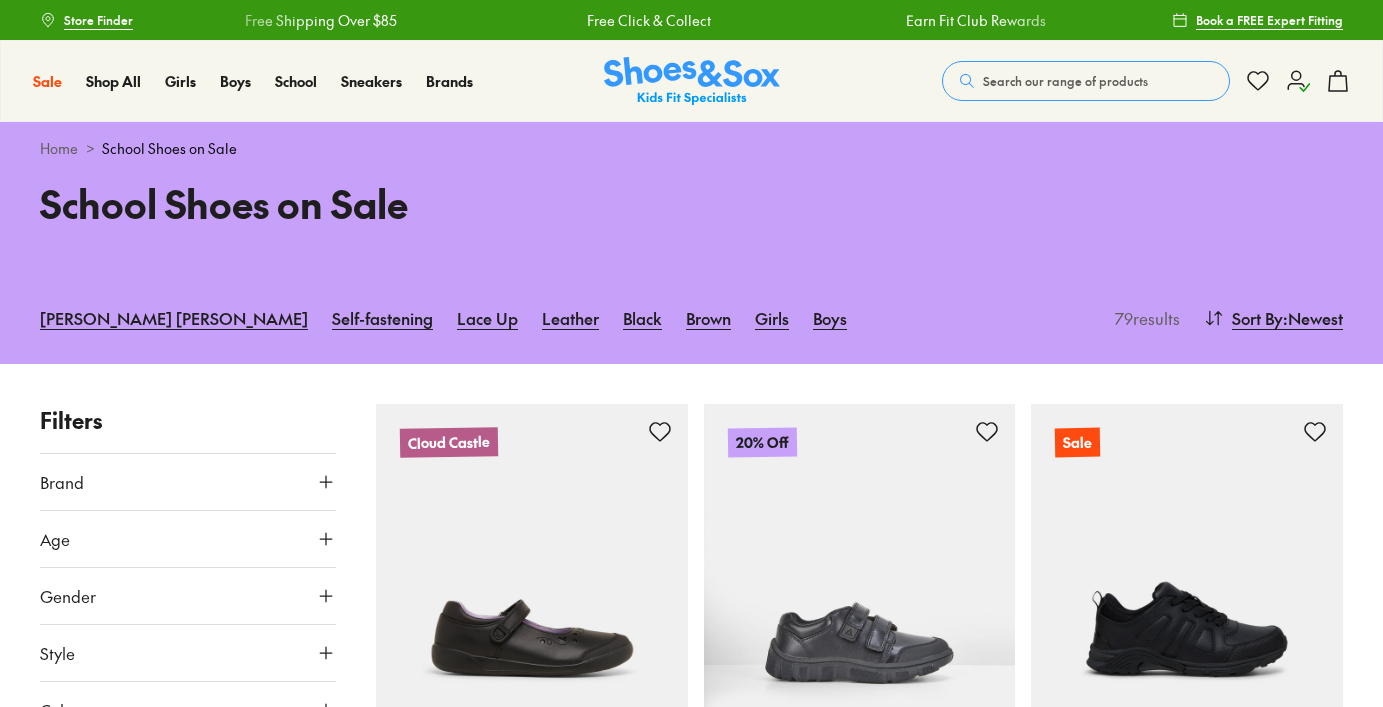 type on "***" 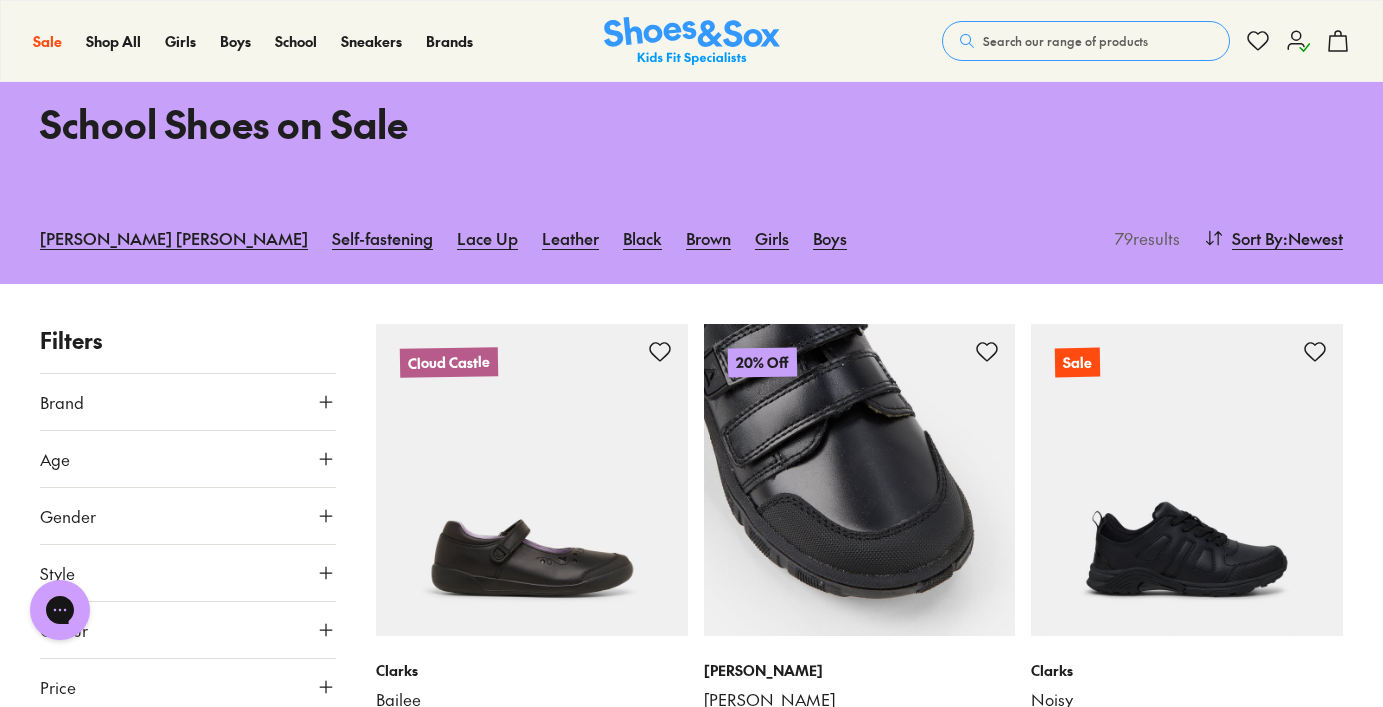 scroll, scrollTop: 81, scrollLeft: 0, axis: vertical 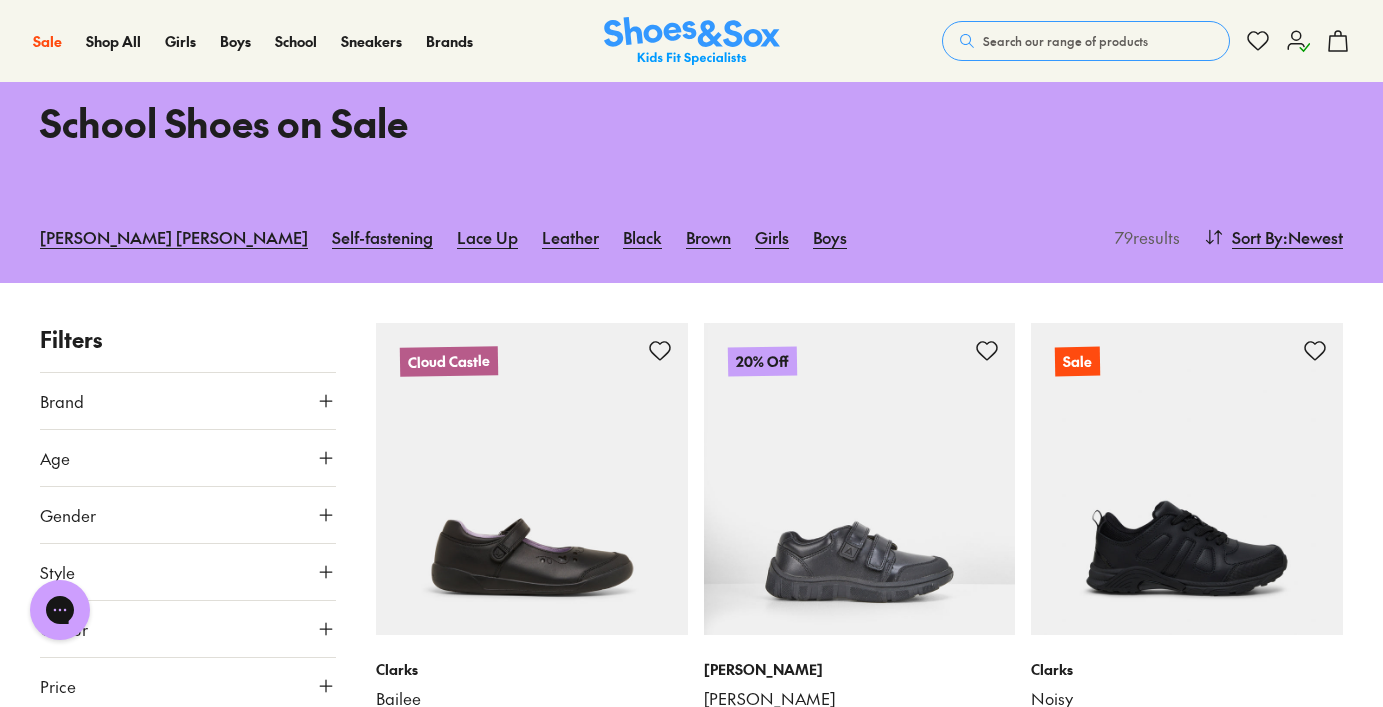 click on "Search our range of products" at bounding box center (1086, 41) 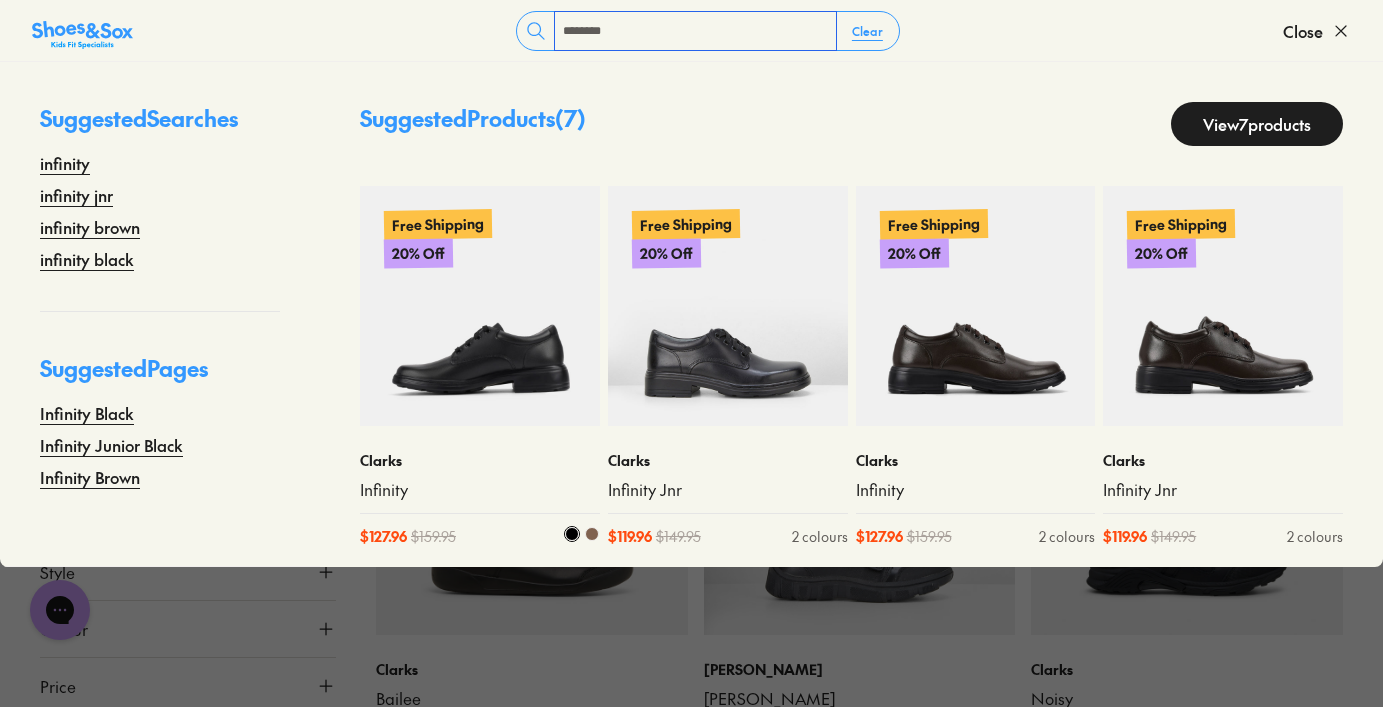 type on "********" 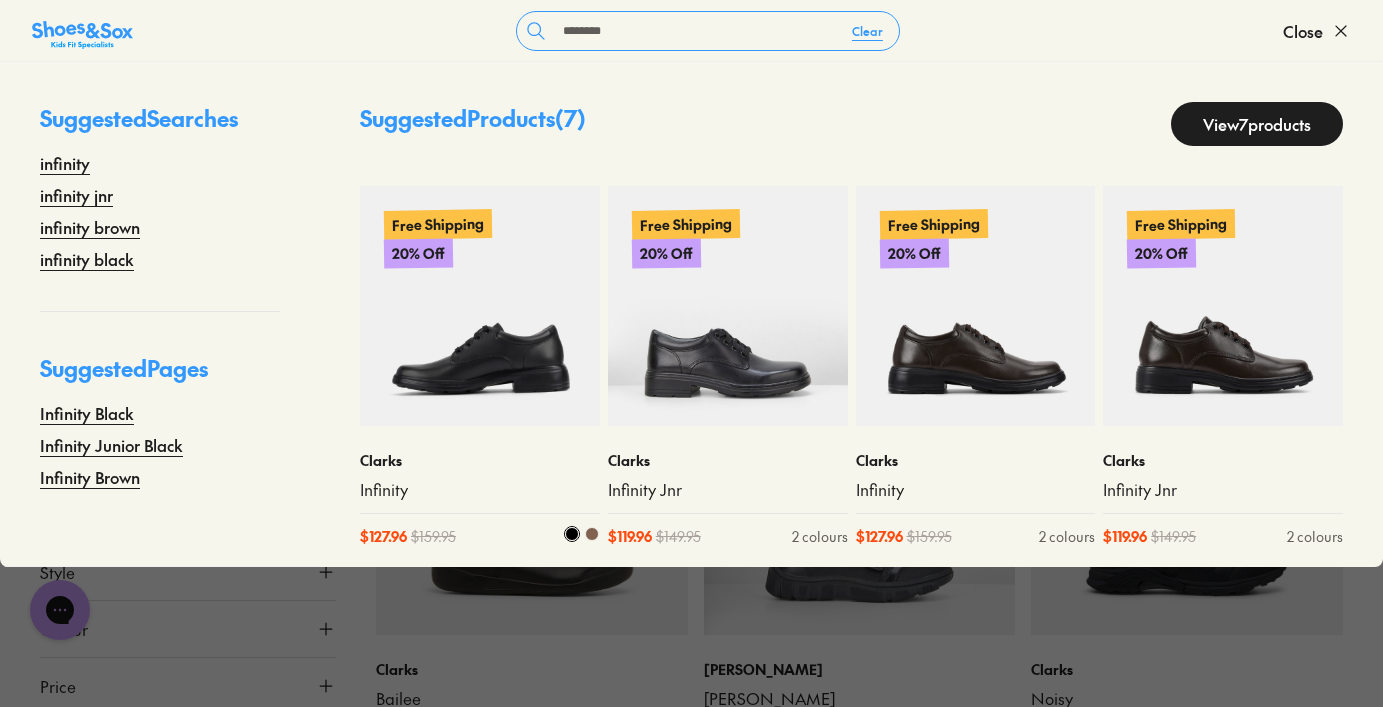 click at bounding box center [480, 306] 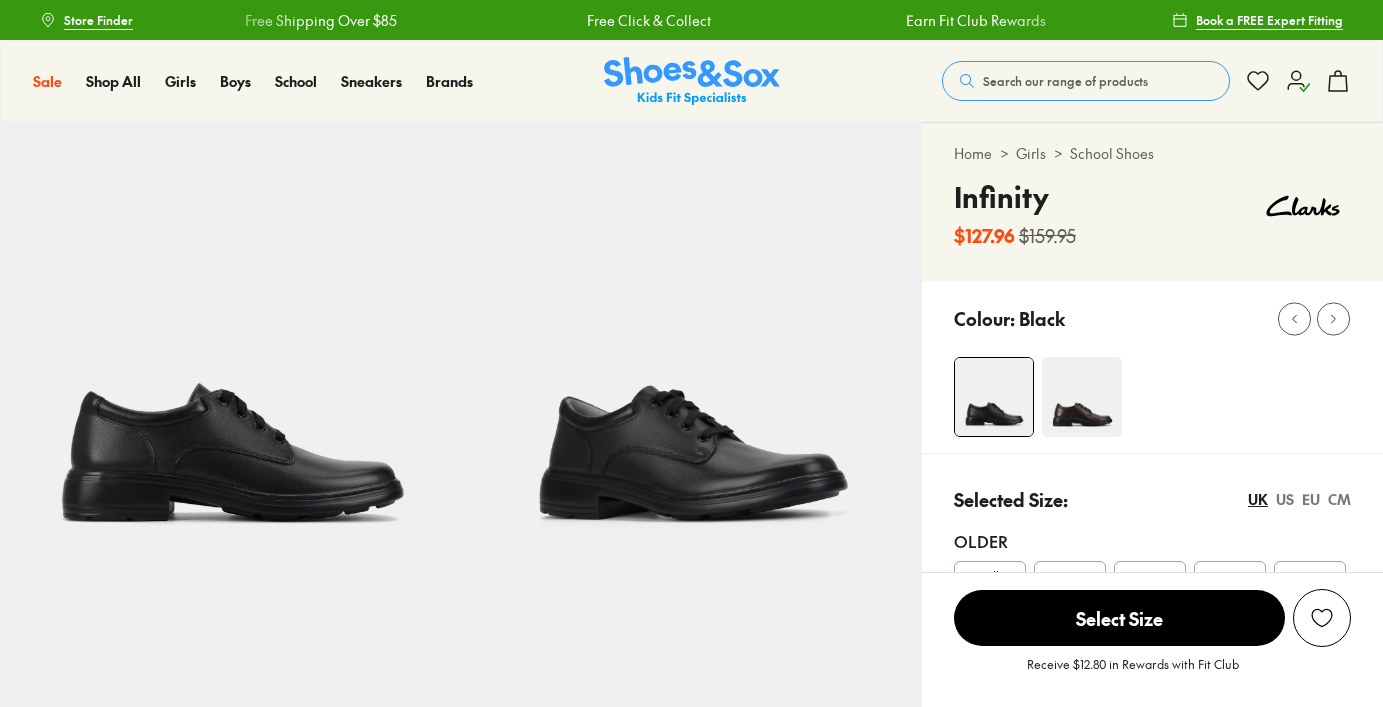 scroll, scrollTop: 0, scrollLeft: 0, axis: both 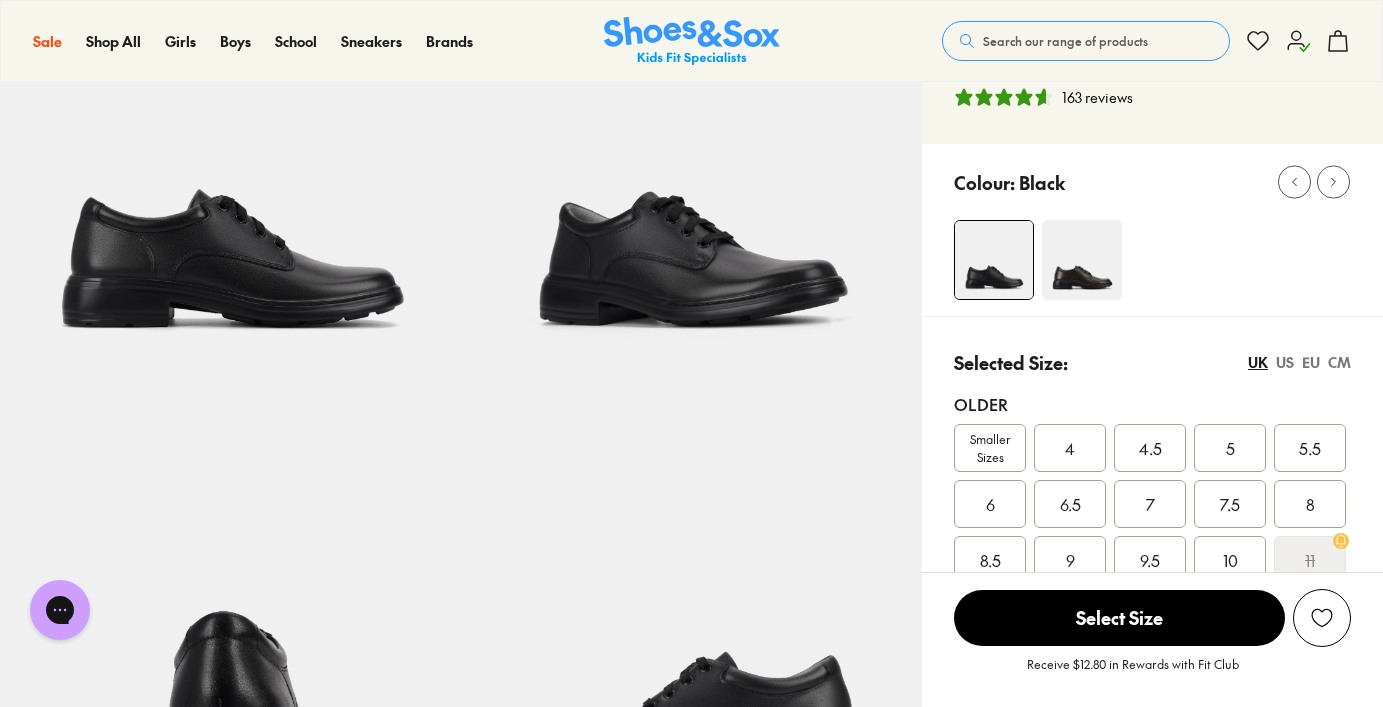 select on "*" 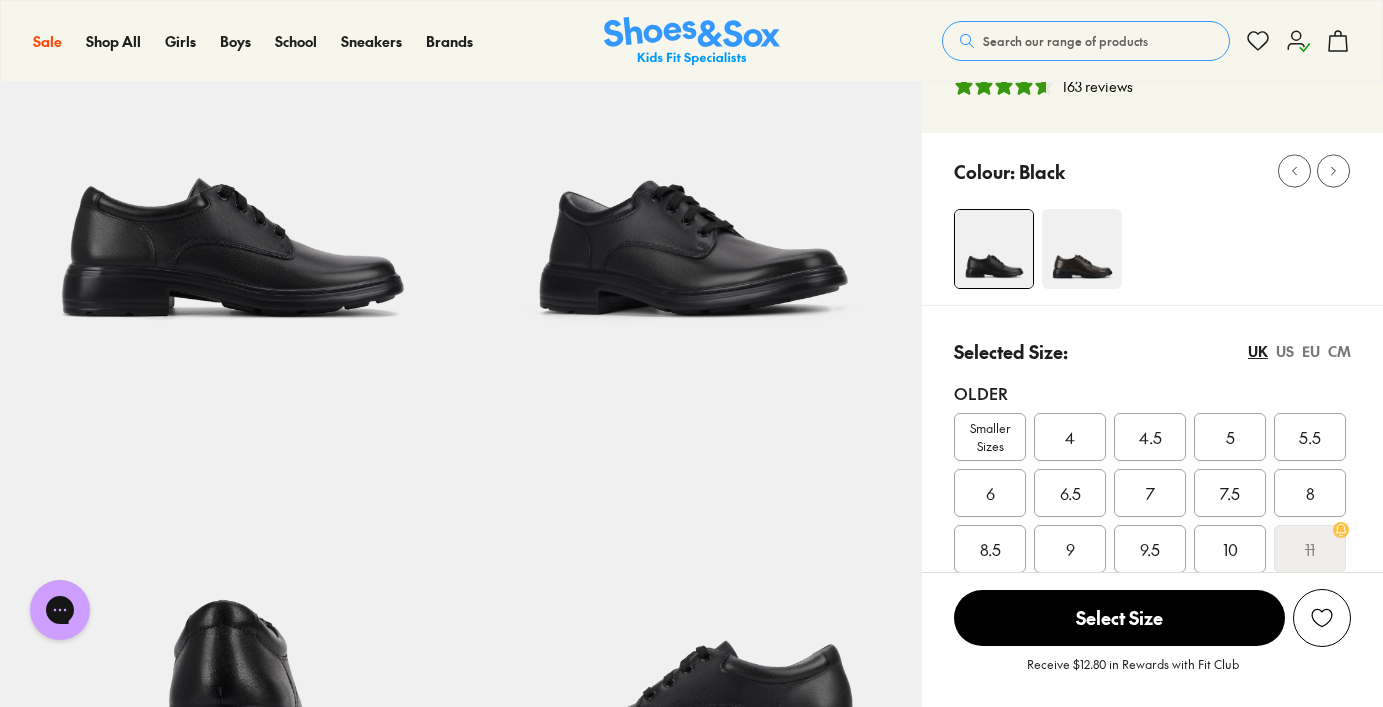 click at bounding box center [1082, 249] 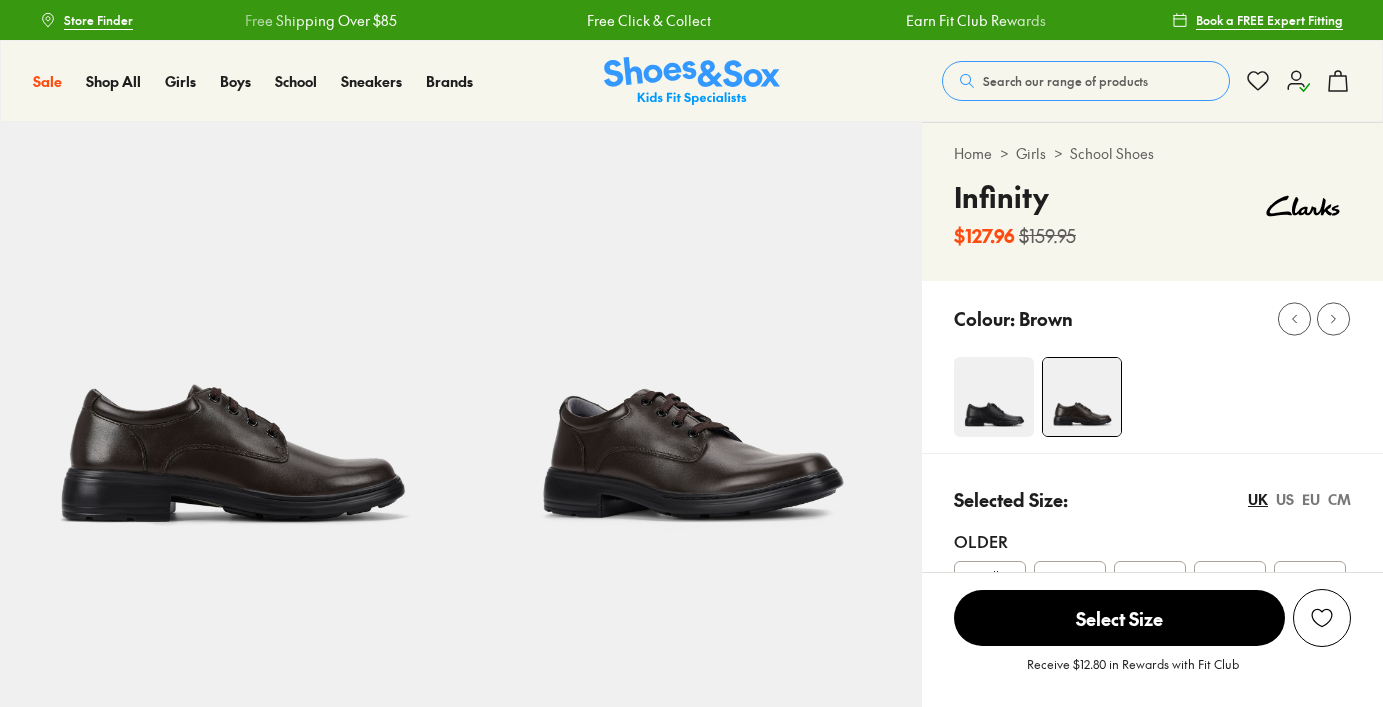 scroll, scrollTop: 0, scrollLeft: 0, axis: both 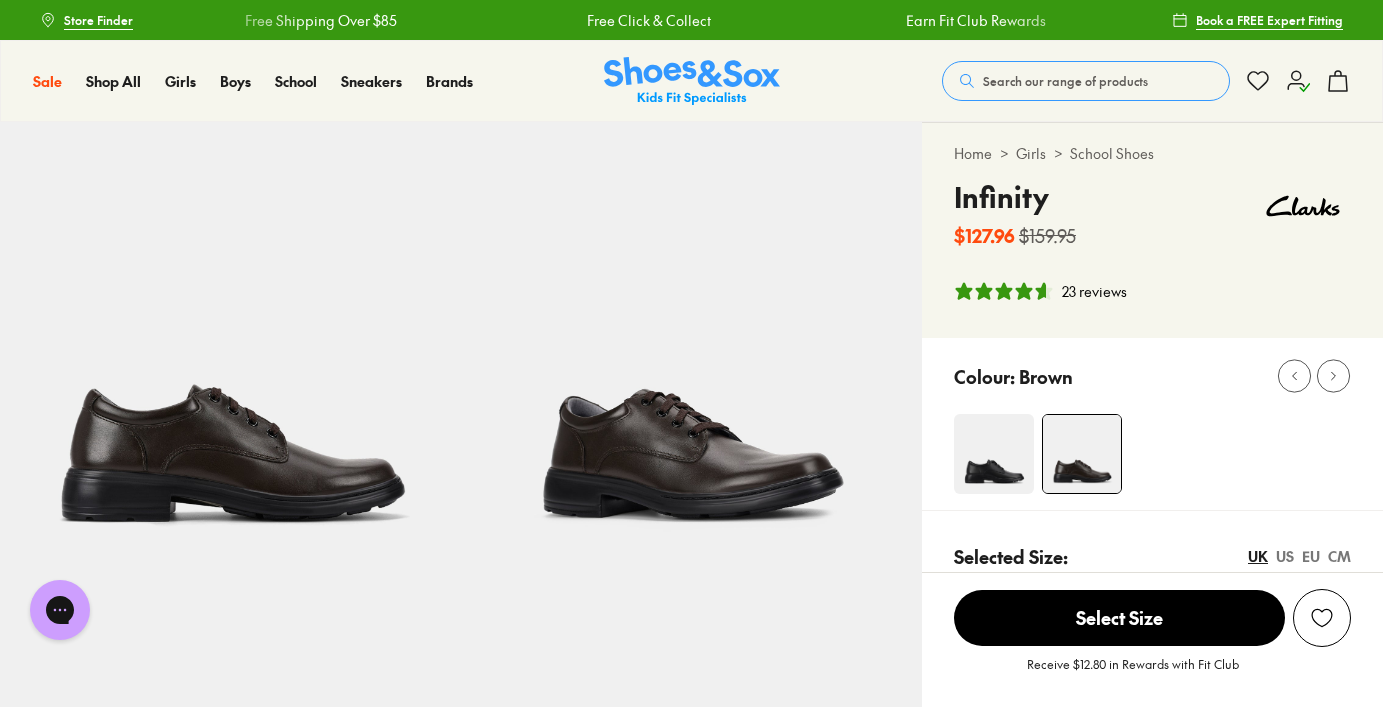 select on "*" 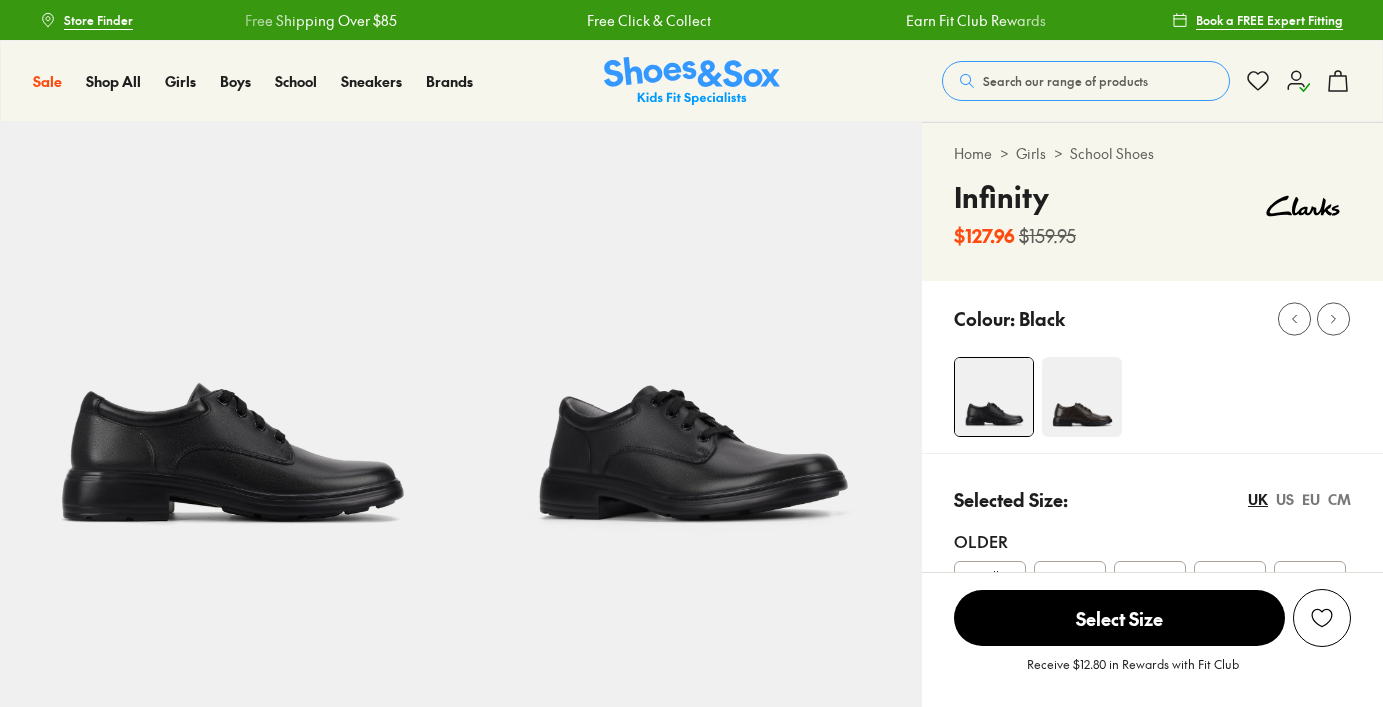 scroll, scrollTop: 0, scrollLeft: 0, axis: both 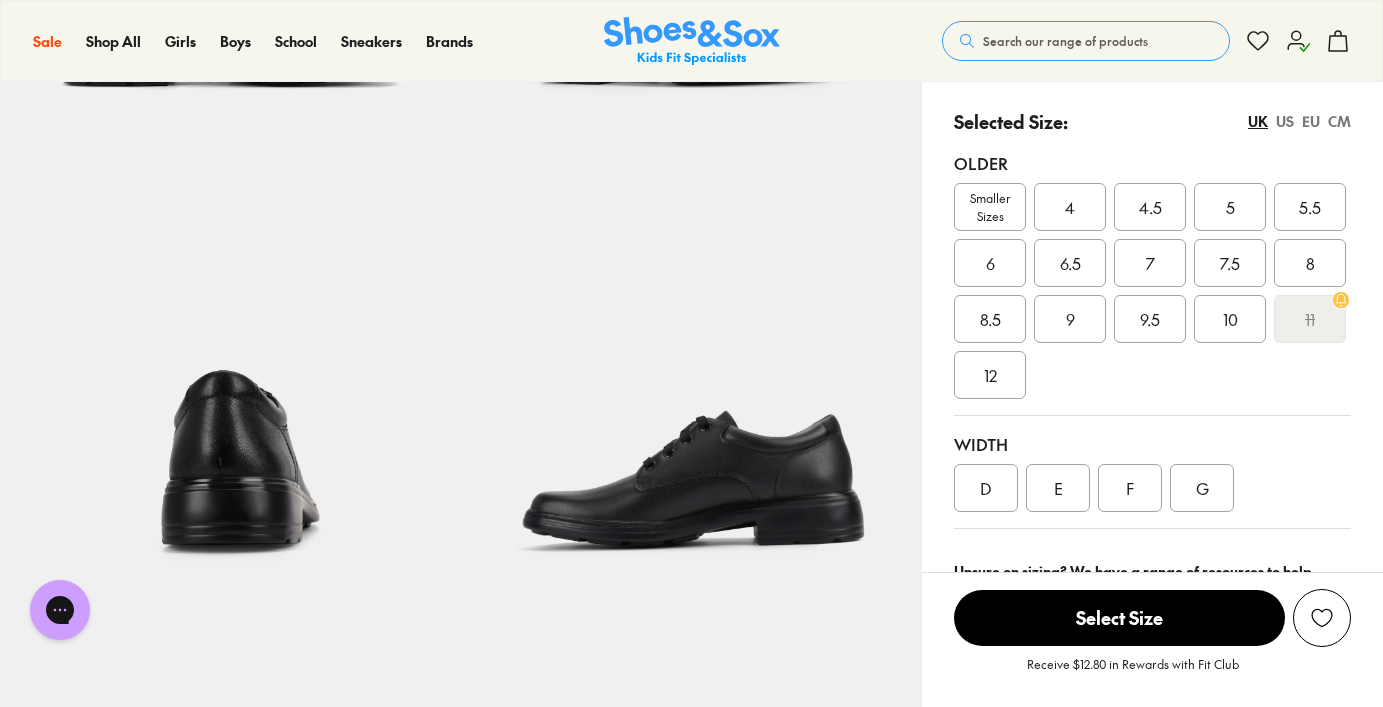 click on "5" at bounding box center (1230, 207) 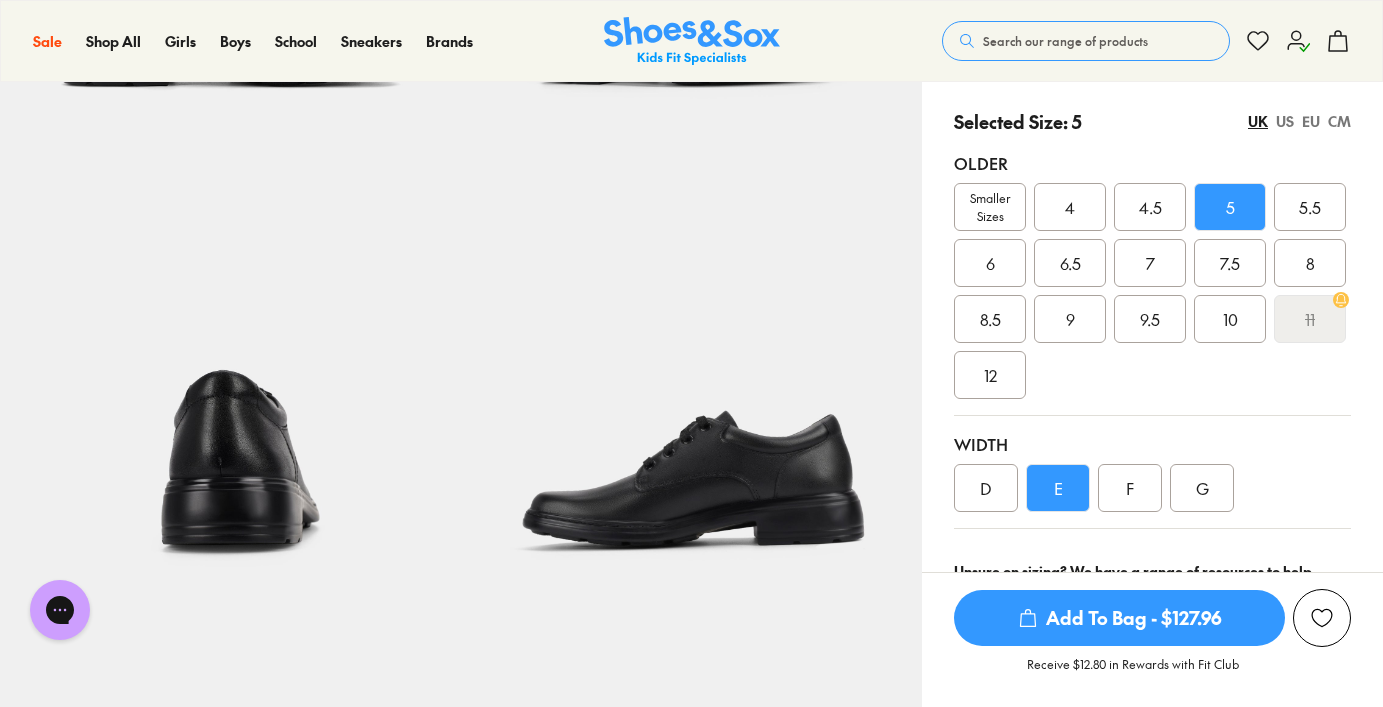 click on "D" at bounding box center (986, 488) 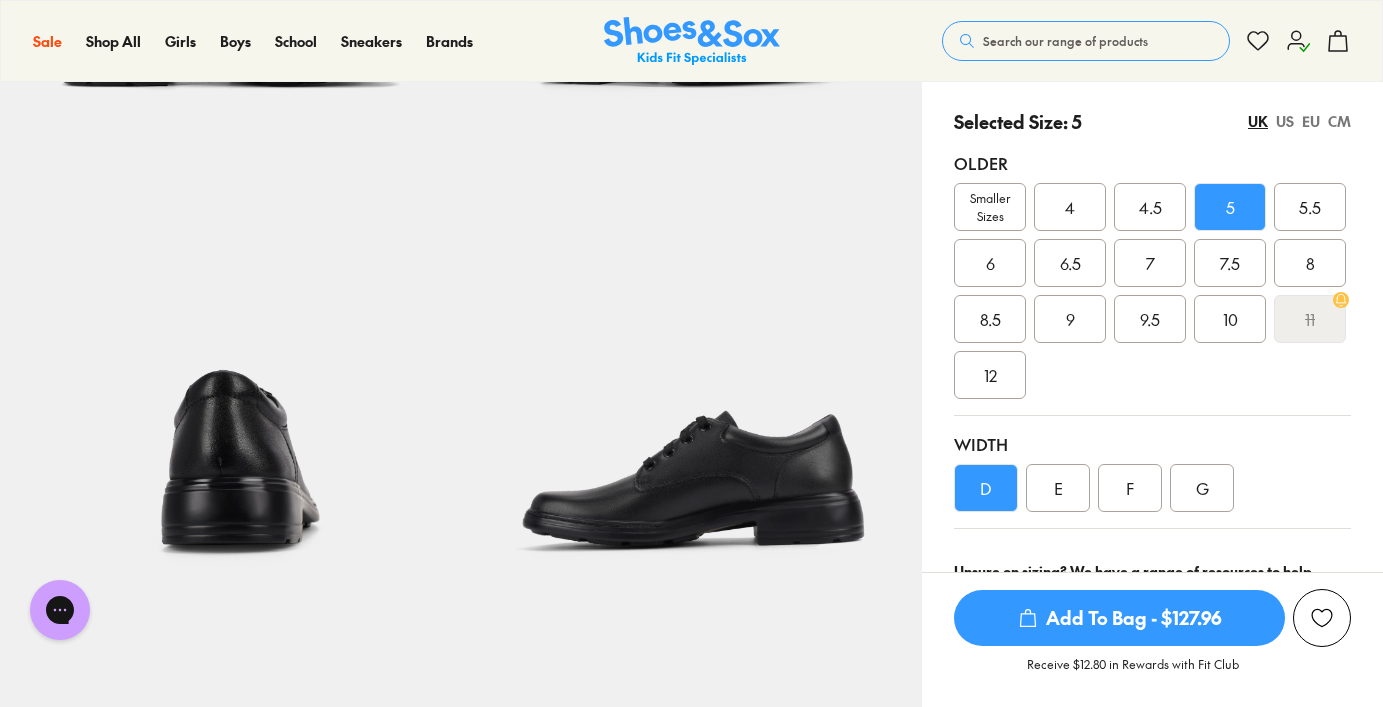 click on "Add To Bag - $127.96" at bounding box center [1119, 618] 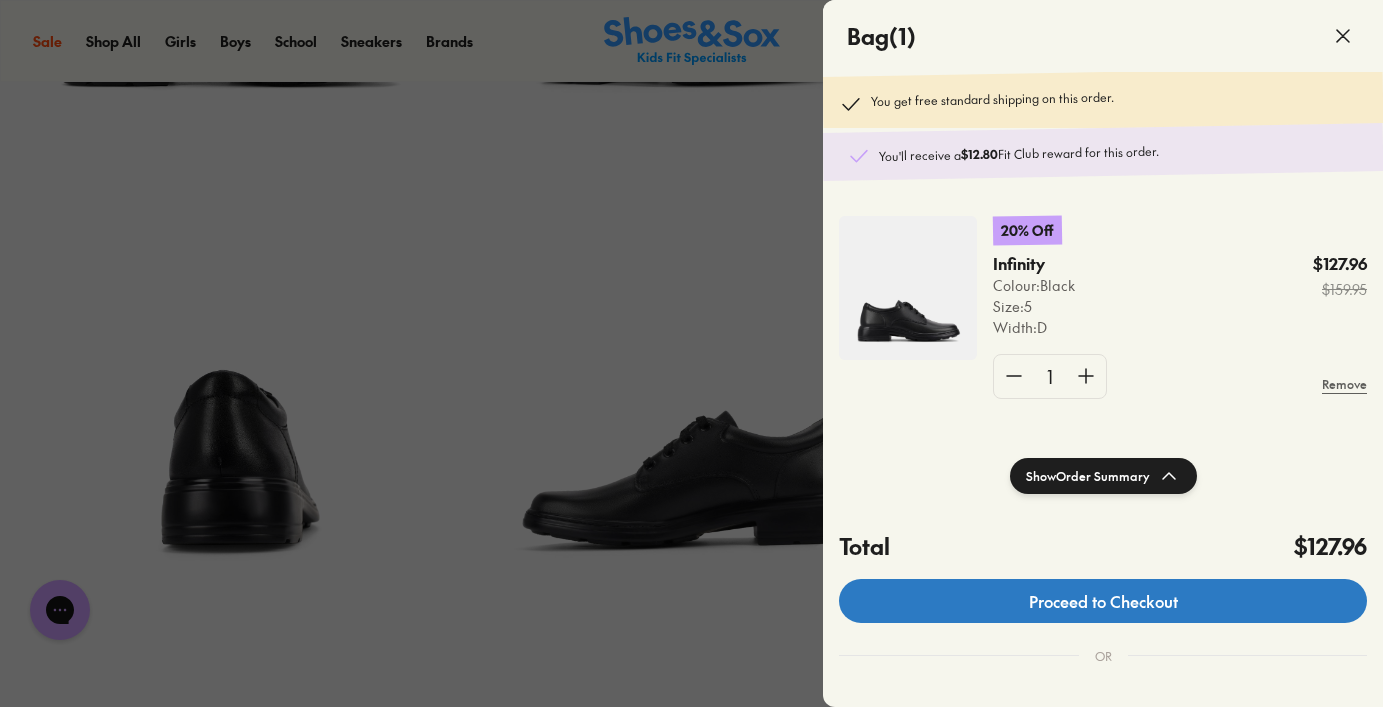 click on "Proceed to Checkout" 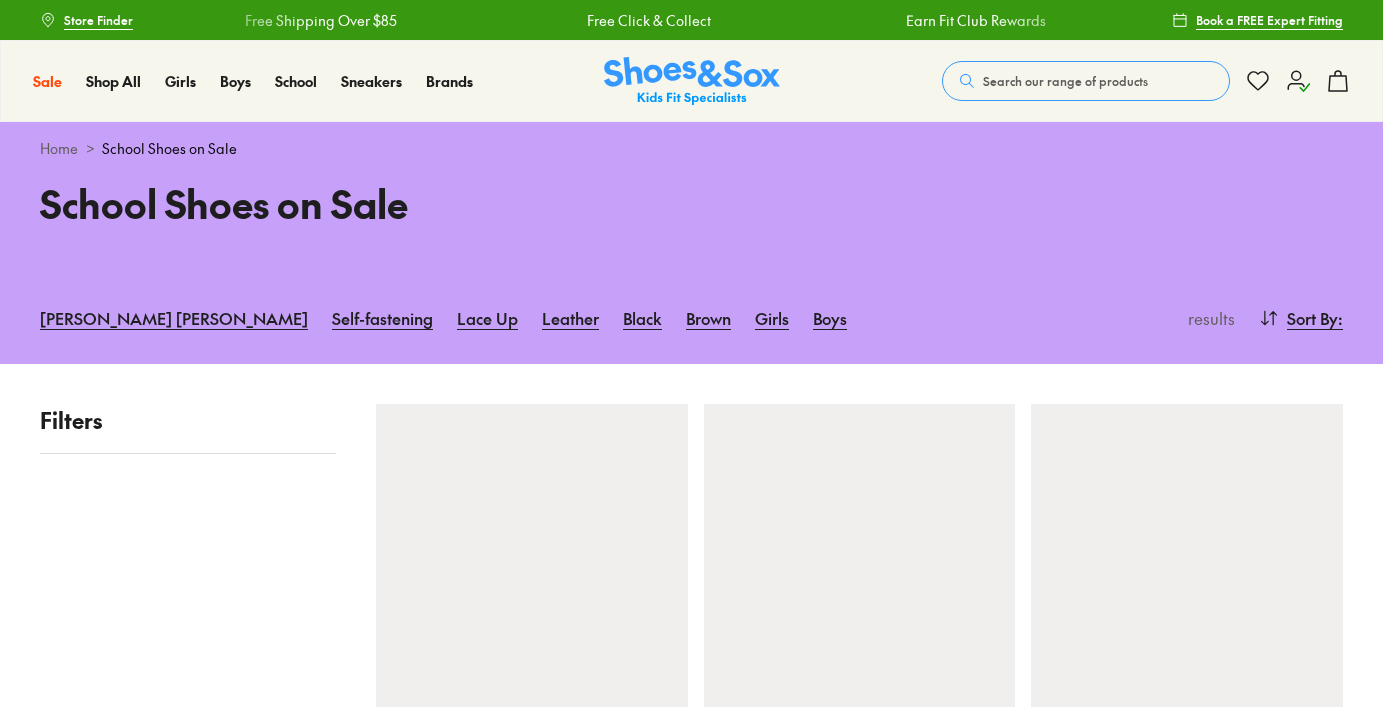 scroll, scrollTop: 0, scrollLeft: 0, axis: both 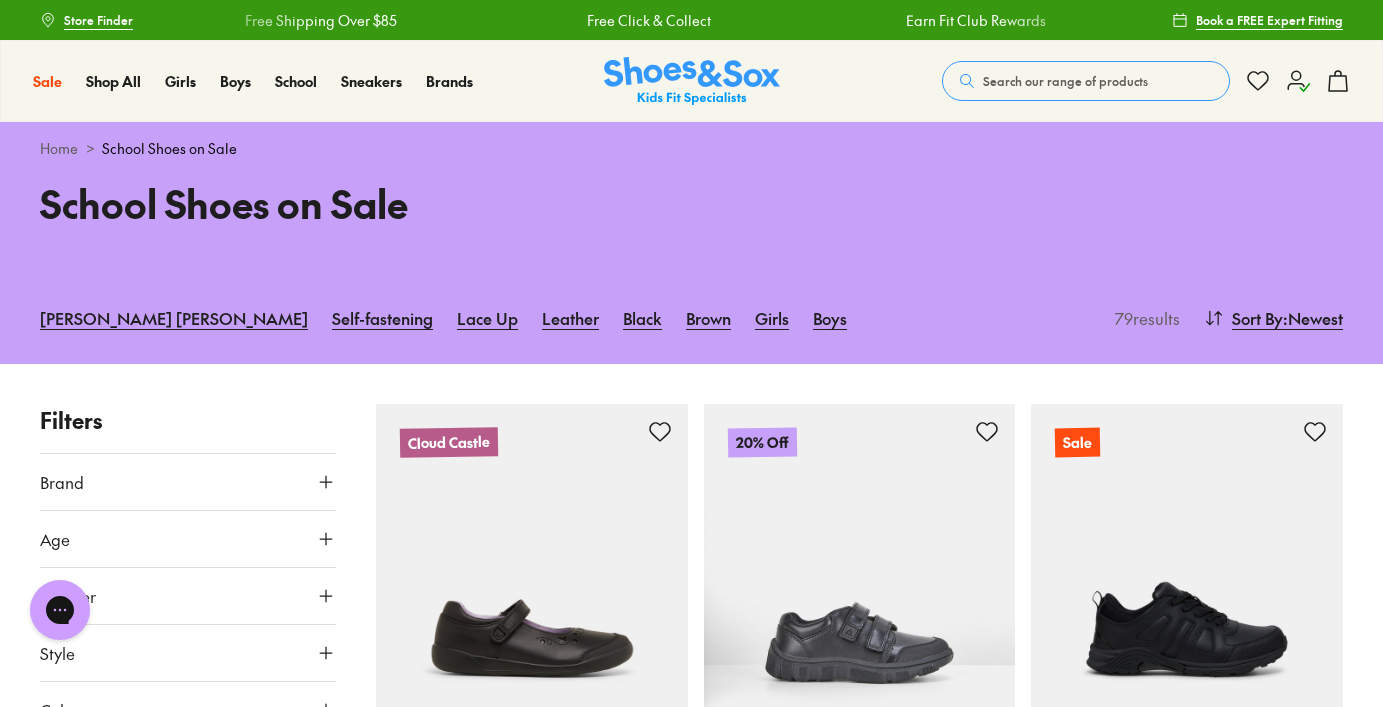 click 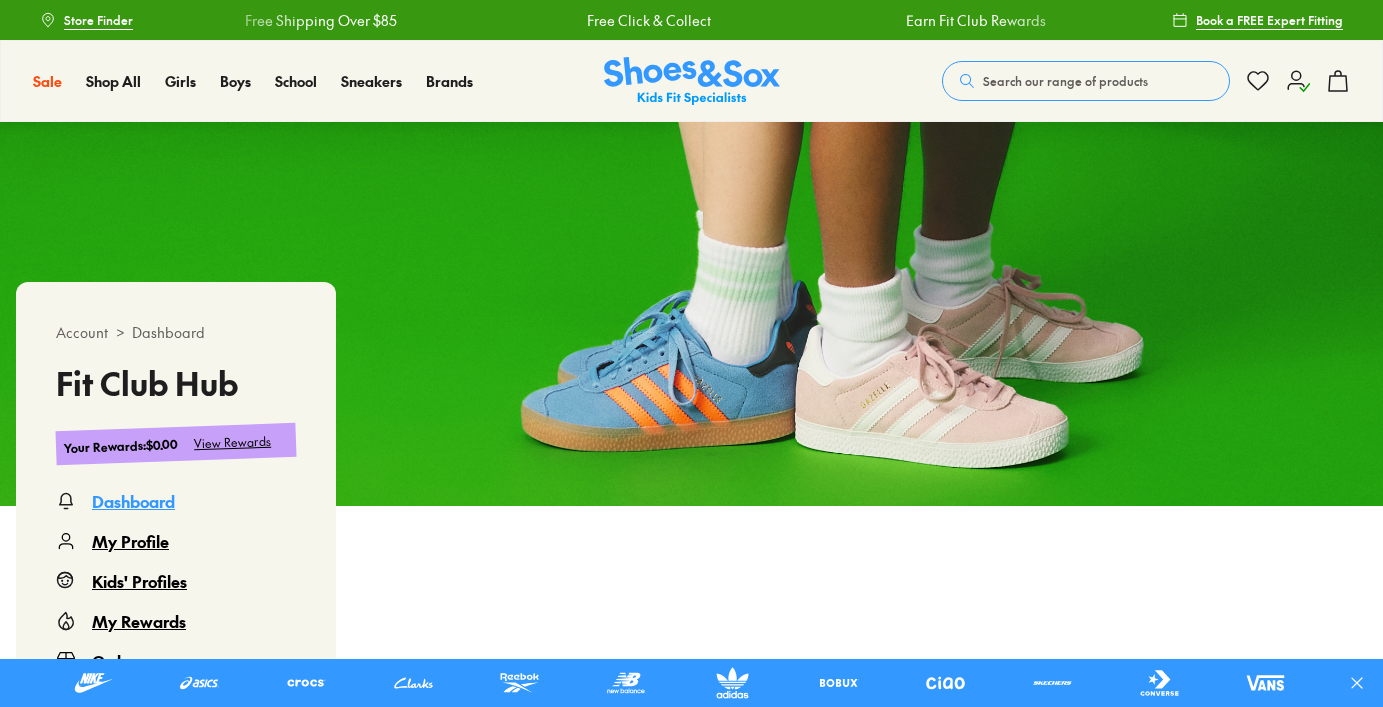 scroll, scrollTop: 0, scrollLeft: 0, axis: both 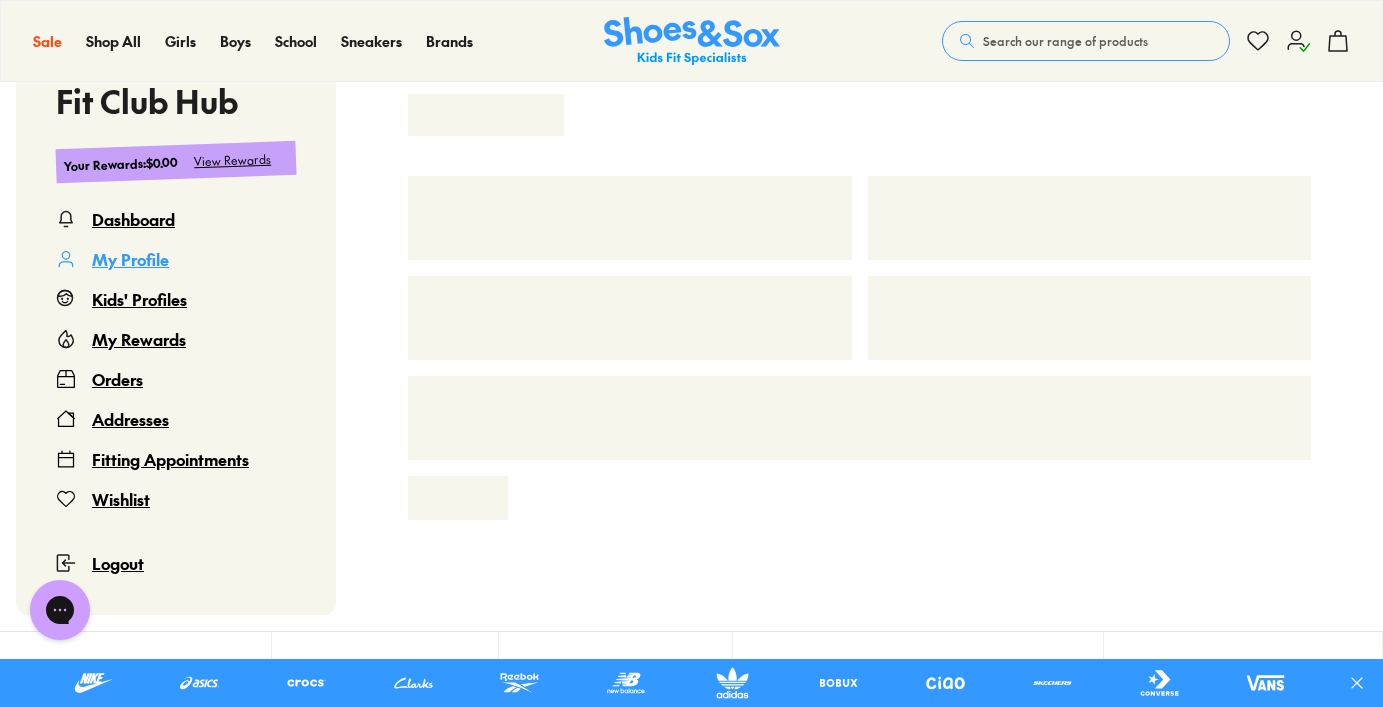 select on "**" 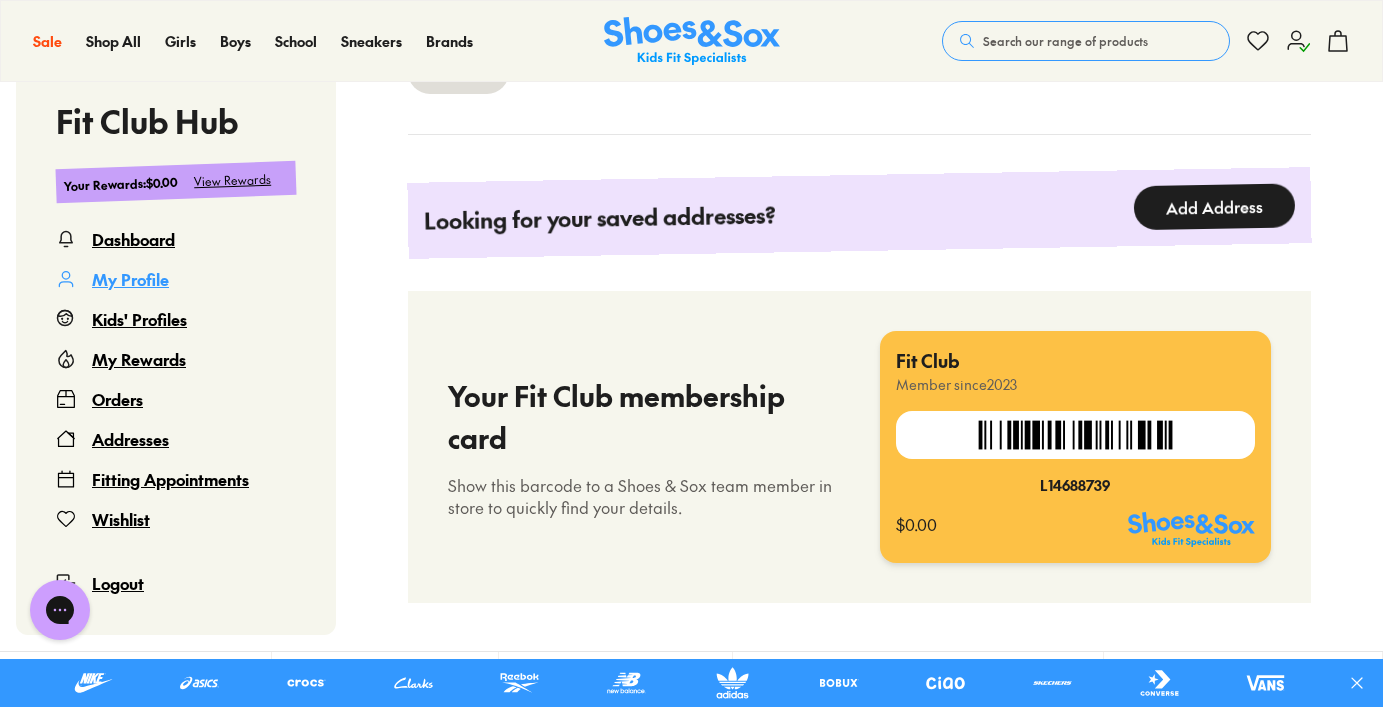 scroll, scrollTop: 1746, scrollLeft: 0, axis: vertical 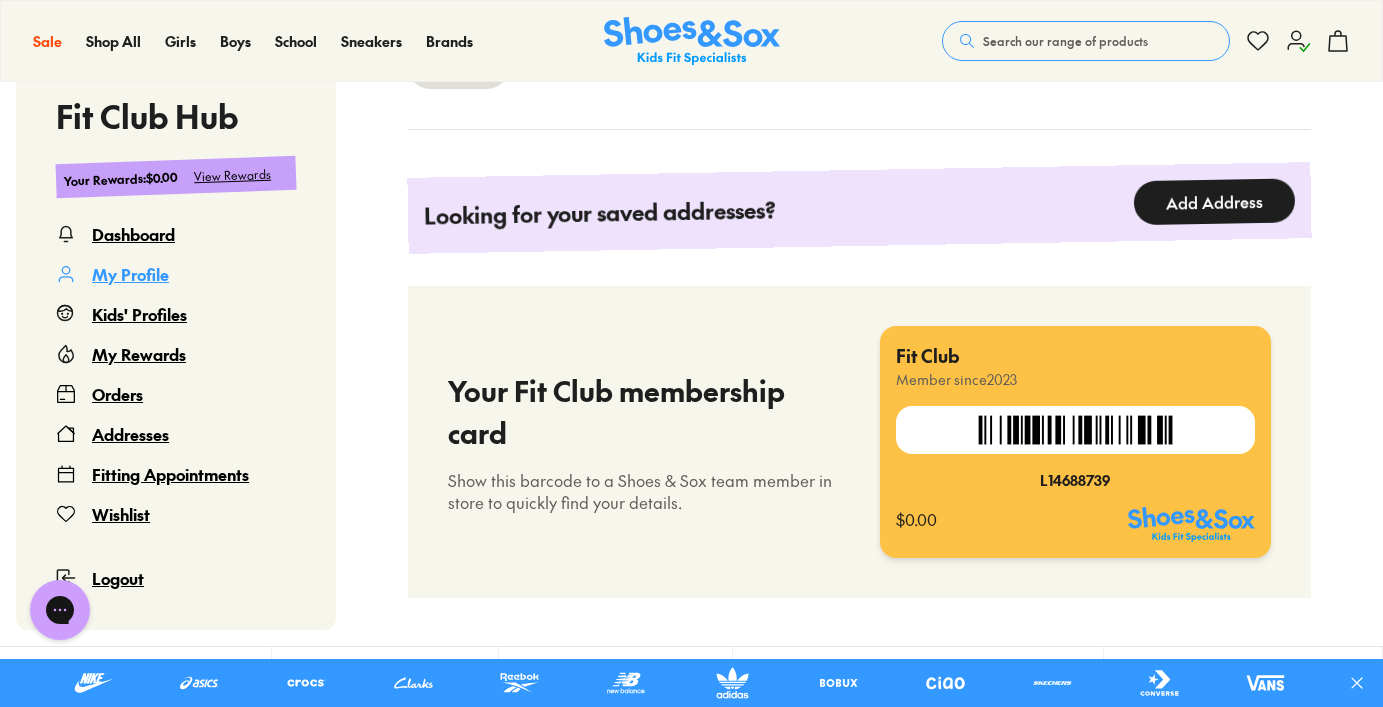 click on "Add Address" at bounding box center (1215, 201) 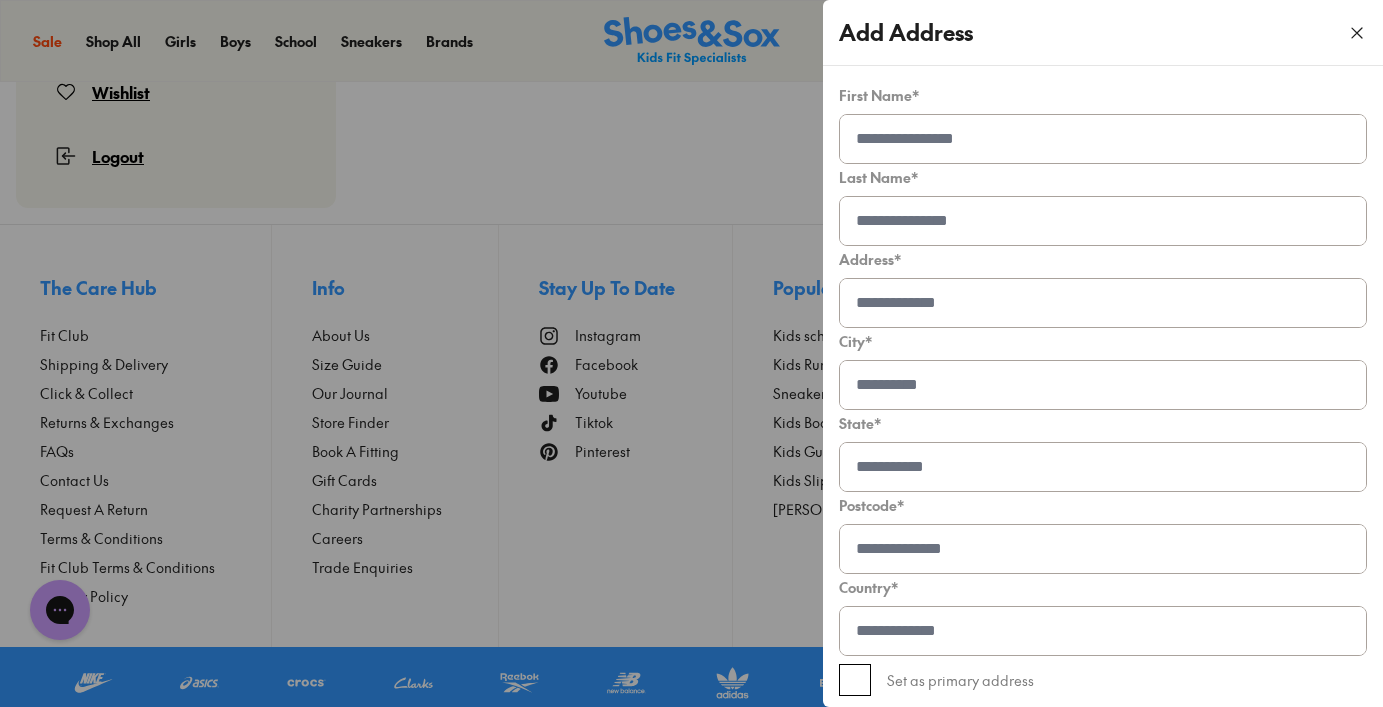 scroll, scrollTop: 122, scrollLeft: 0, axis: vertical 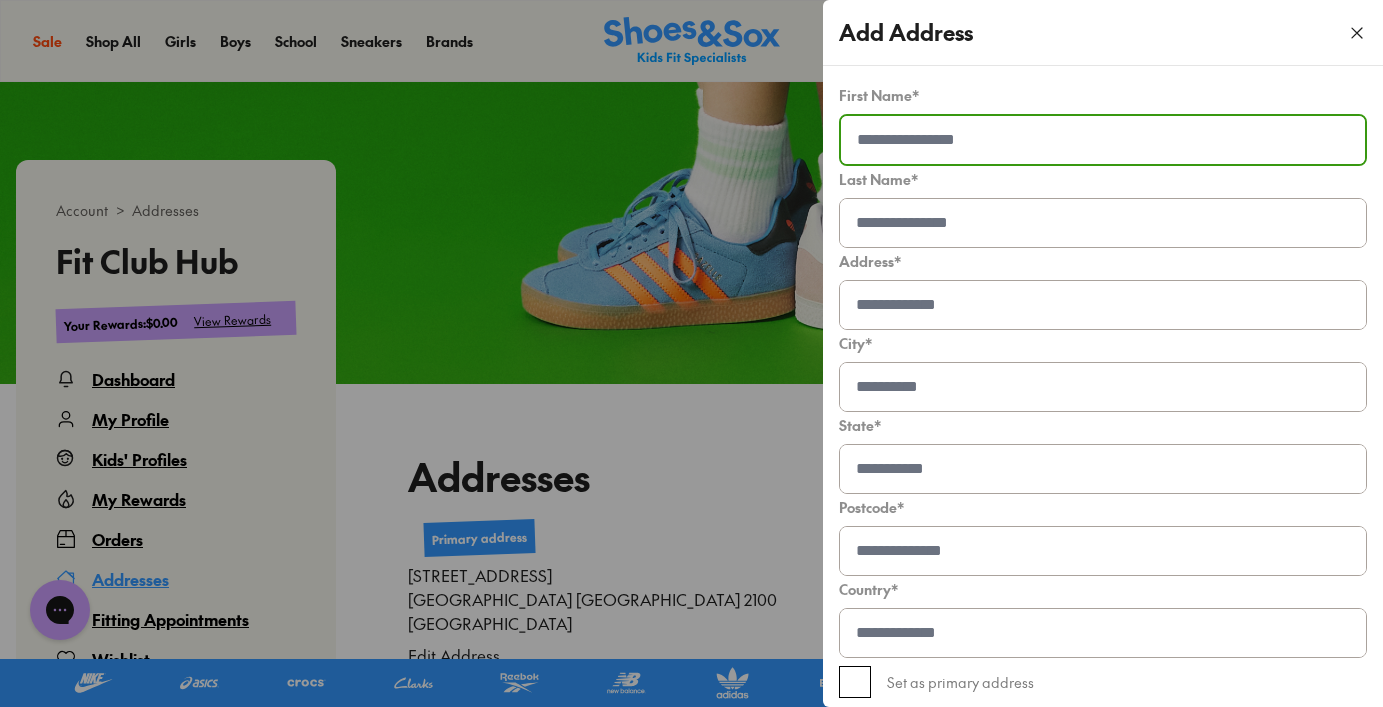click at bounding box center [1103, 140] 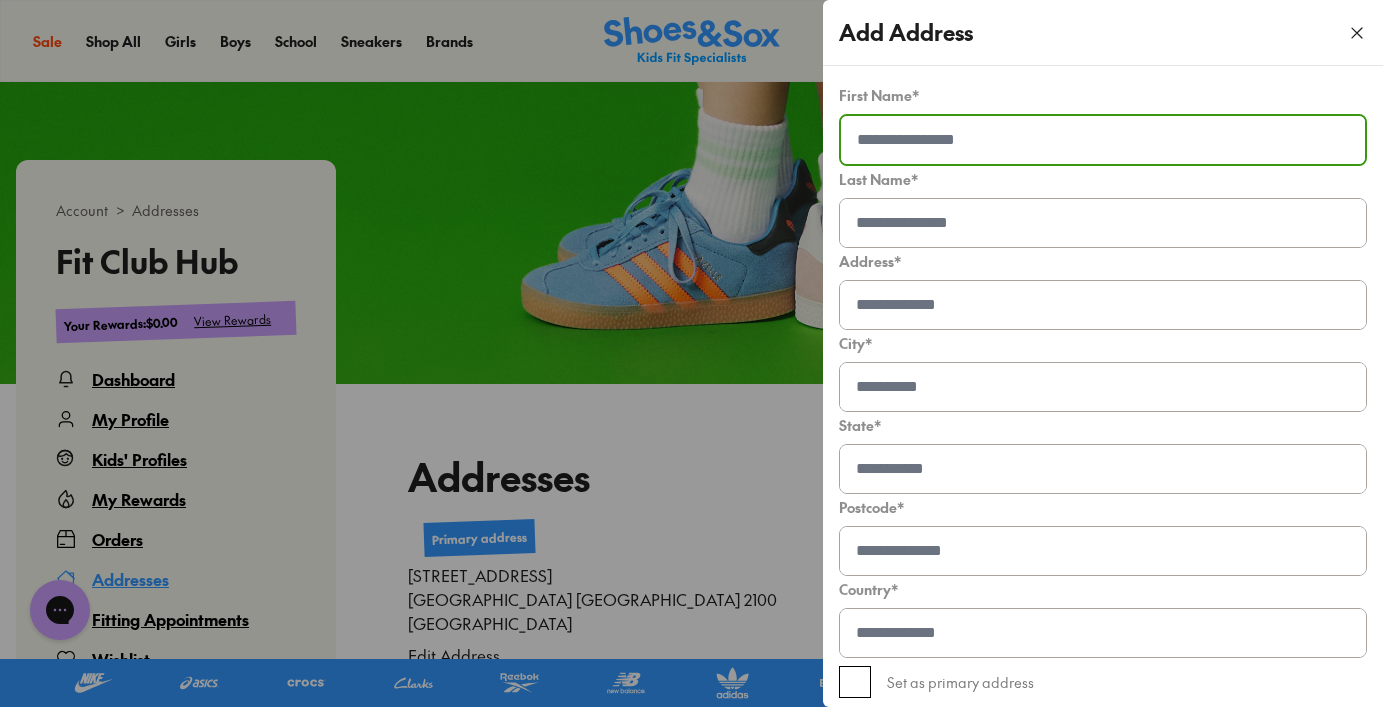 click at bounding box center [691, 353] 